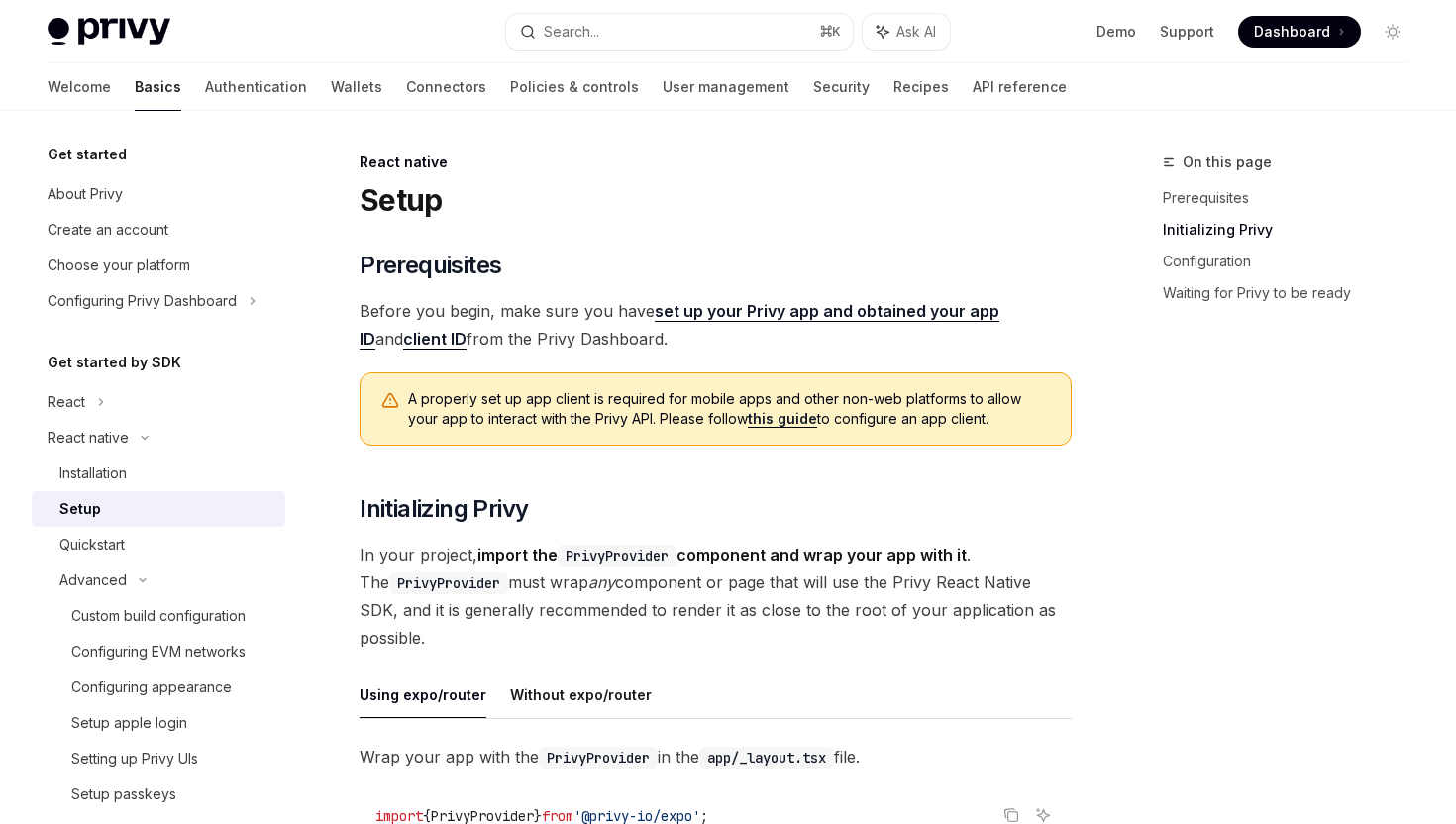scroll, scrollTop: 1924, scrollLeft: 0, axis: vertical 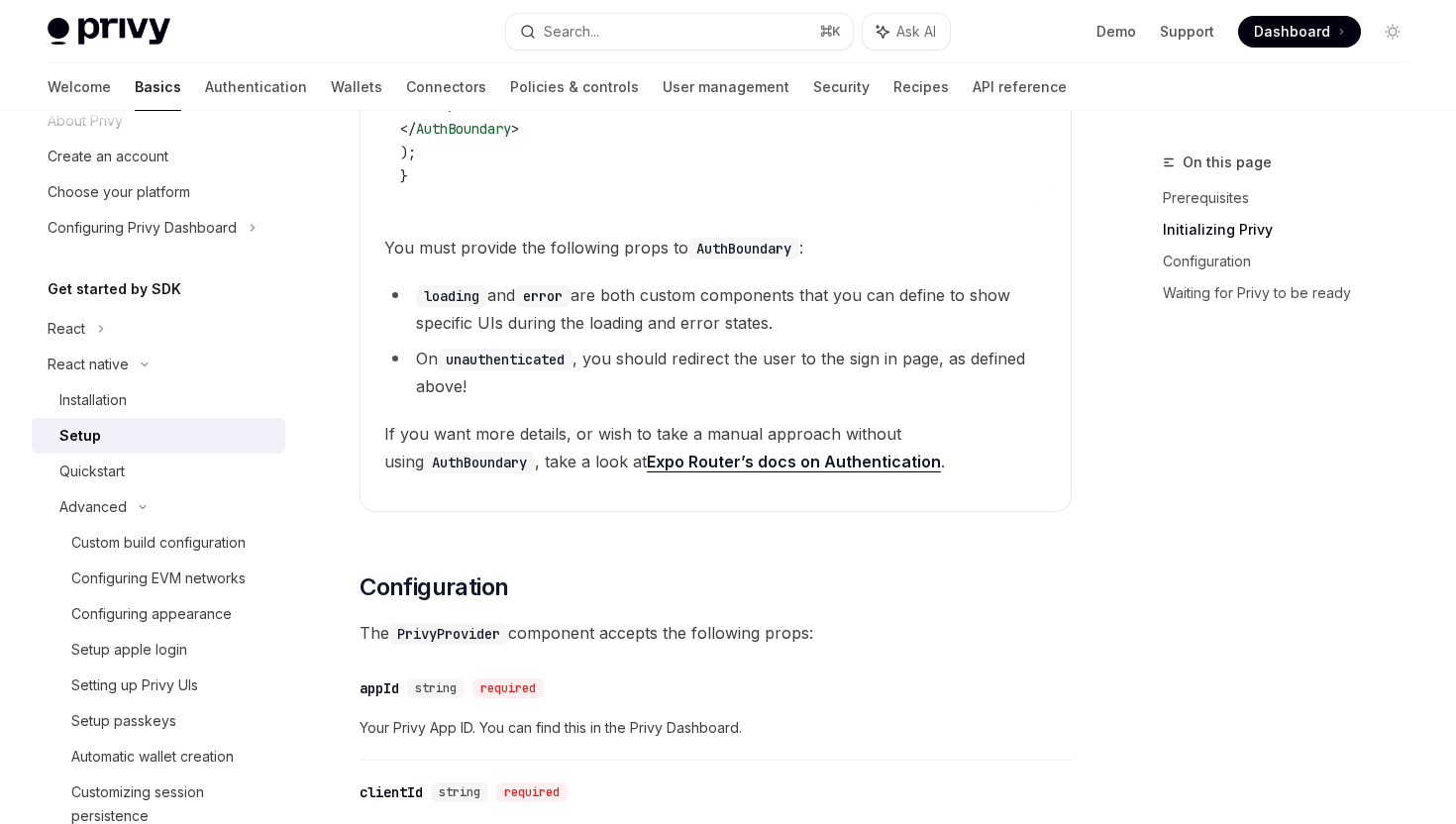 click on "​ Protect routes with  AuthBoundary Setting up  PrivyProvider  is all you need to use the Privy React Native SDK throughout your app! But if you want to protect certain routes, we recommend you do so by using the  AuthBoundary  component, as follows: Start by setting up a  route group , like  (app)/ , under your  app/  directory. Routes placed under this group will be protected by the  AuthBoundary  component, so only authenticated users can access them. Copy Ask AI app
├── (app)
│   ├── _layout.tsx
│   └── index.tsx
├── _layout.tsx
└── sign-in.tsx
In the  (app)/_layout.tsx  file, wrap the  Stack  component with the  AuthBoundary  component: Copy Ask AI import  { Stack ,  Redirect }  from  'expo-router' ;
import  { AuthBoundary }  from  '@privy-io/expo' ;
export  default  function  AppLayout ()  {
return  (
< AuthBoundary
loading = { < FullScreenLoader  /> }
error = { ( error )  =>  < ErrorScreen  error = { error }  /> }
= { <" at bounding box center [715, -129] 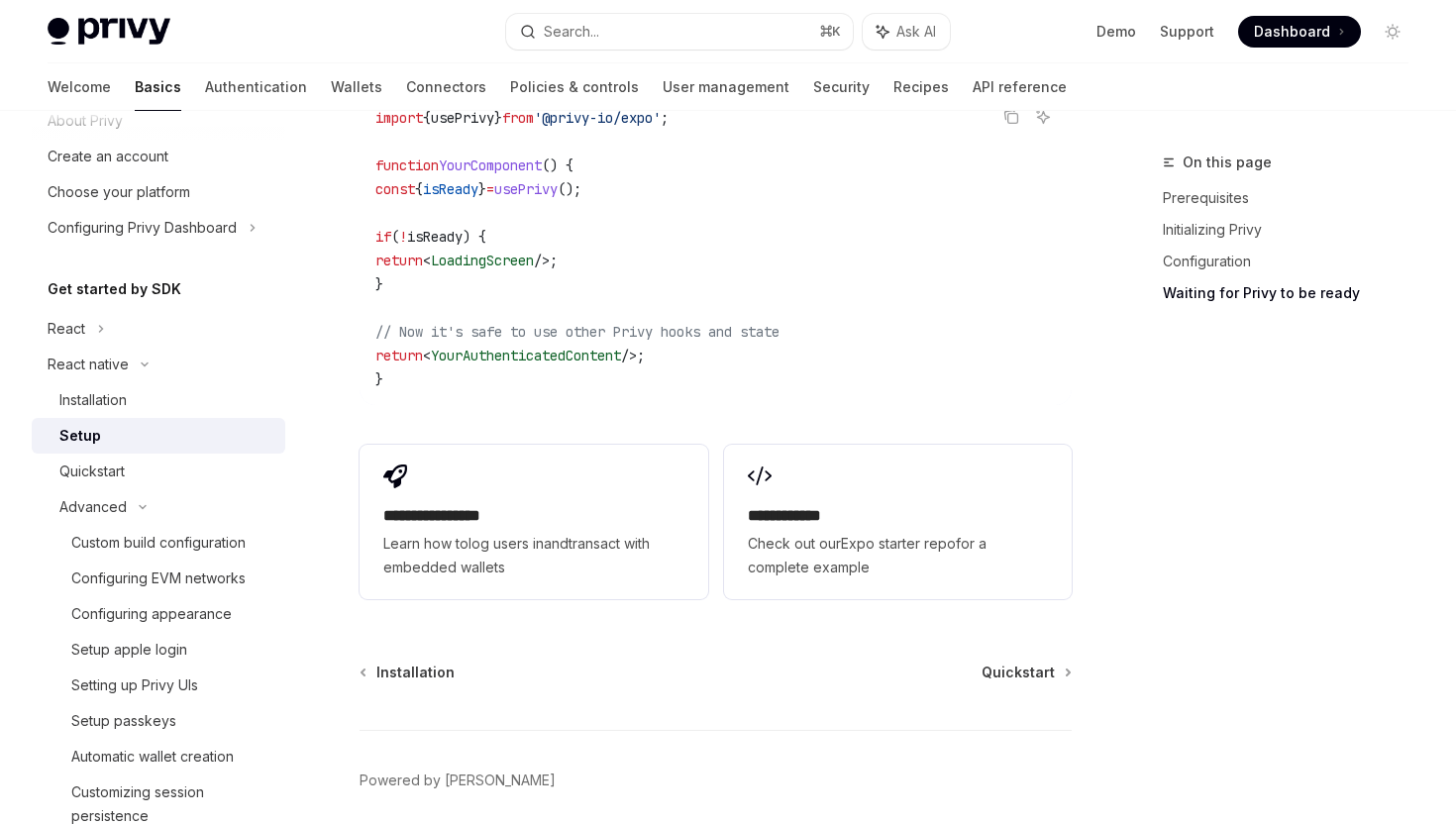 scroll, scrollTop: 3158, scrollLeft: 0, axis: vertical 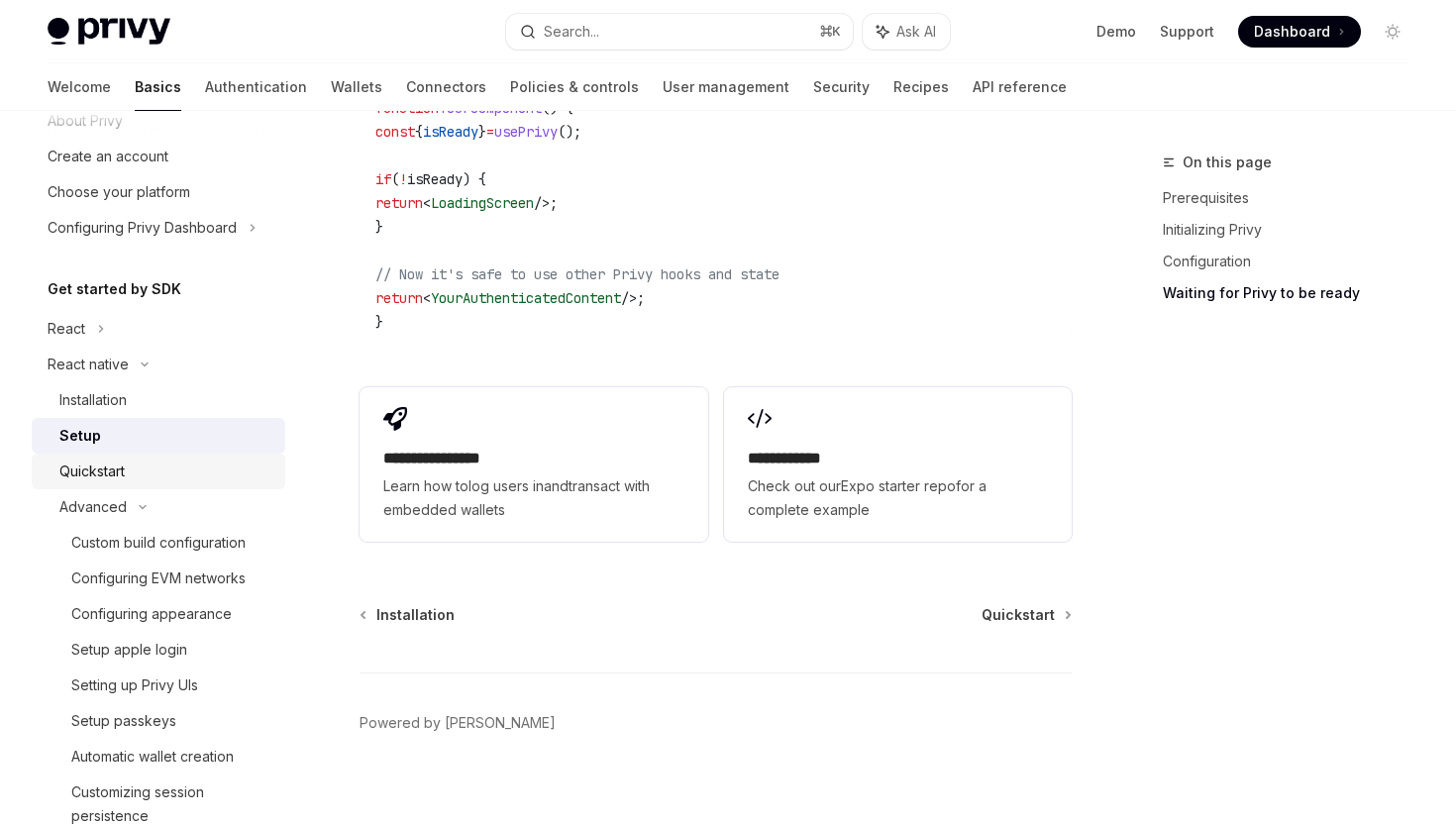 click on "Quickstart" at bounding box center (166, 471) 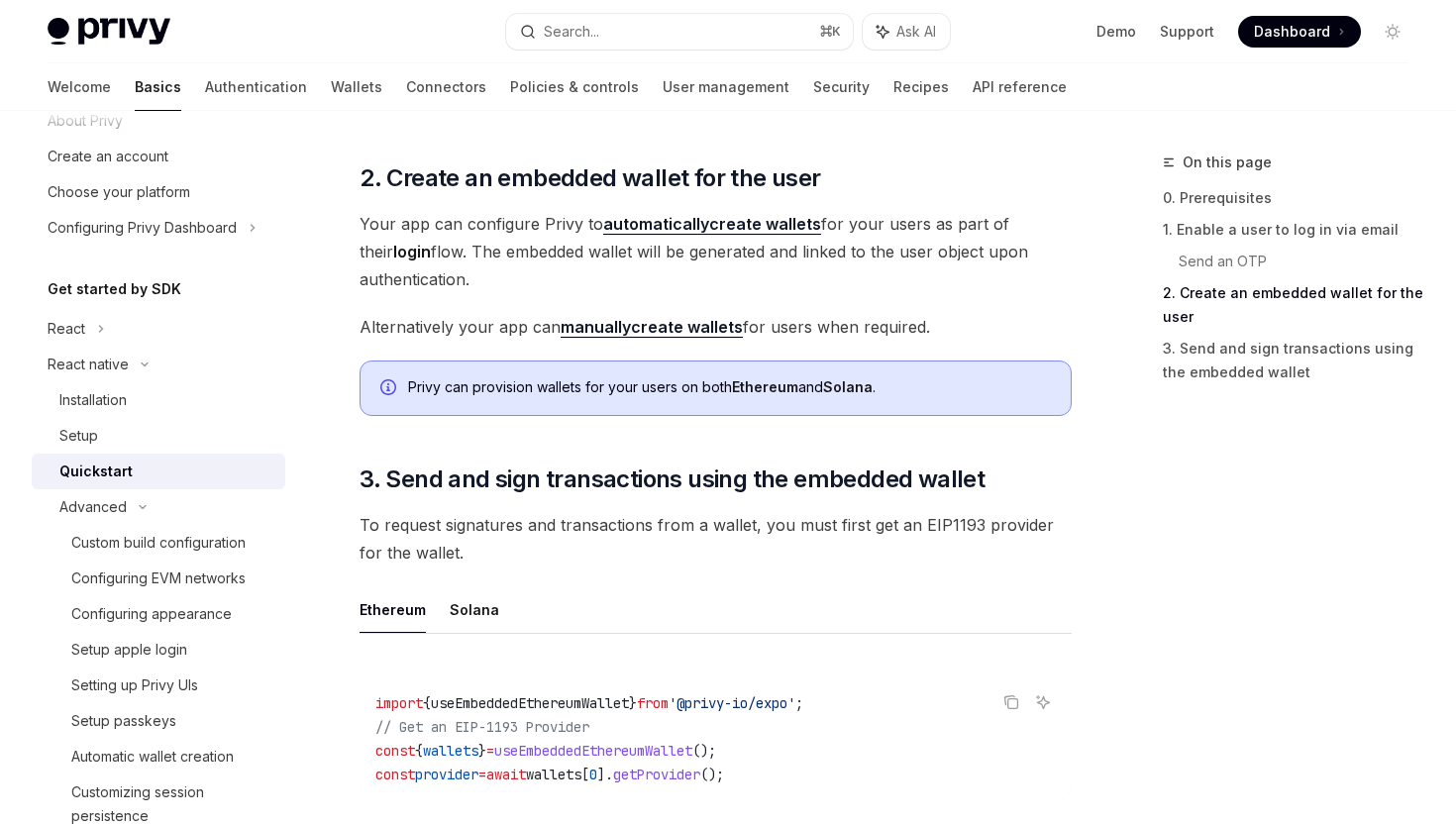 scroll, scrollTop: 1901, scrollLeft: 0, axis: vertical 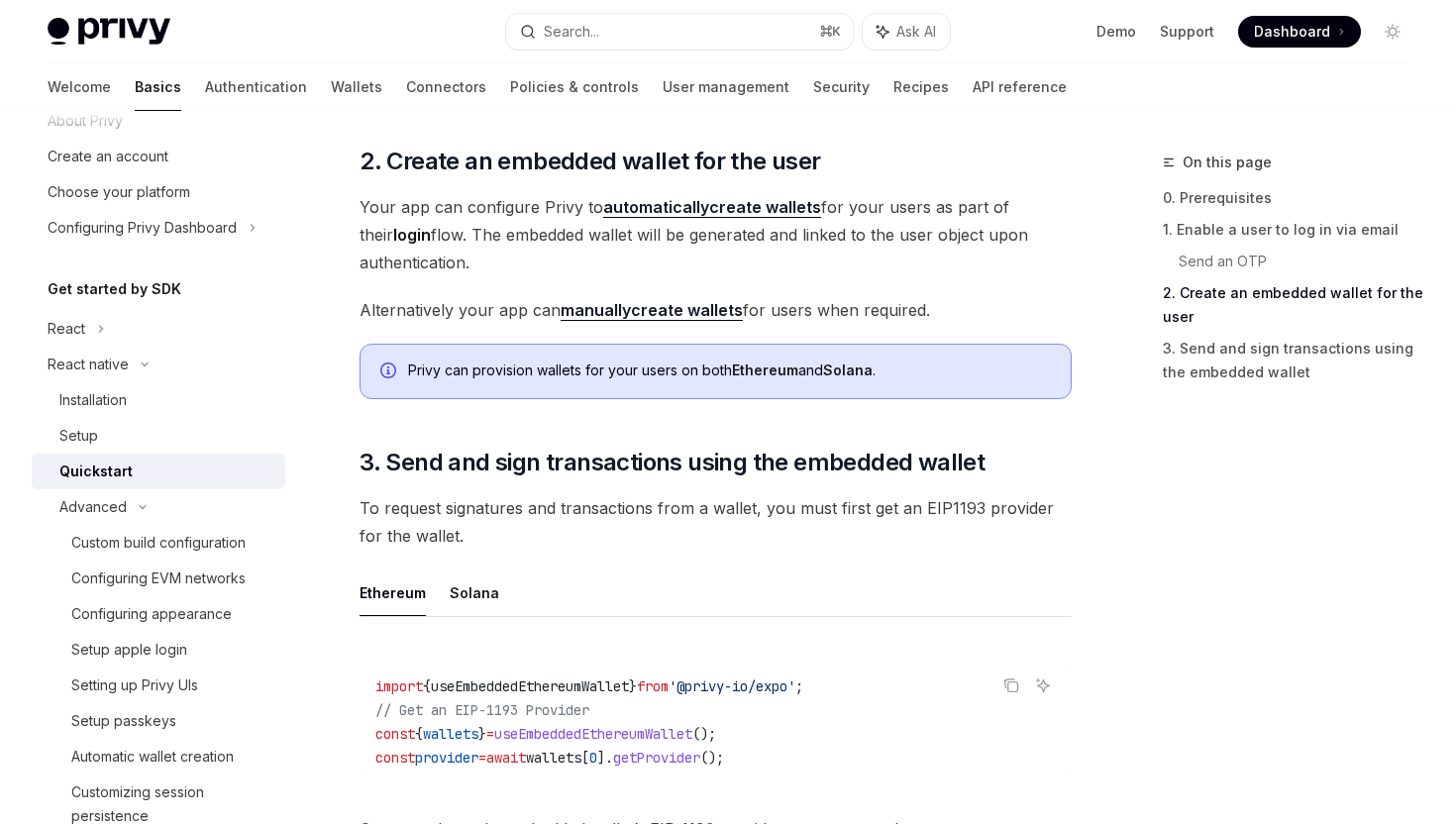 click on "Your app can configure Privy to  automatically  create wallets  for your users as part of their  login  flow. The embedded wallet will be generated and linked to the user object upon authentication." at bounding box center (715, 235) 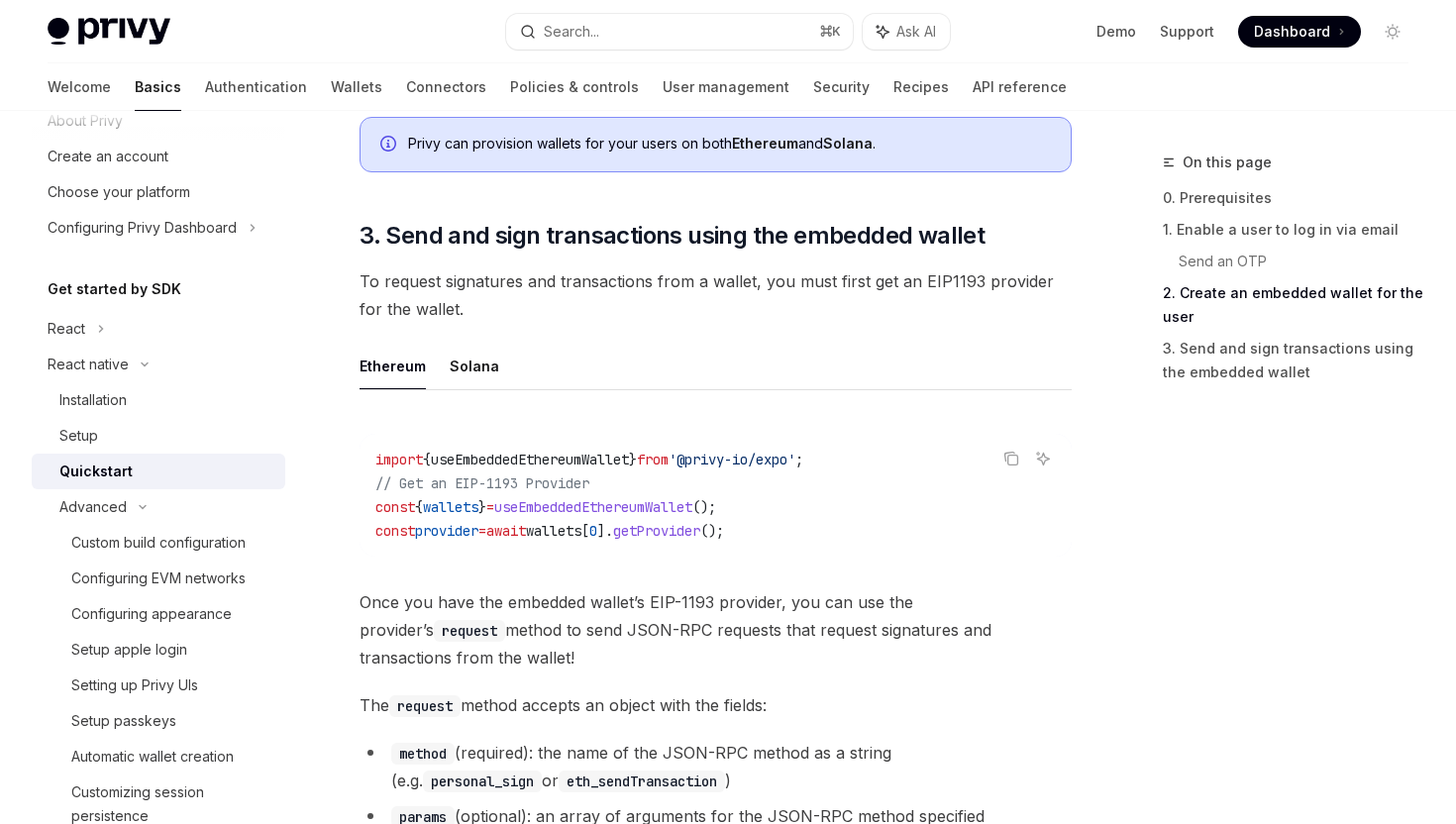 scroll, scrollTop: 2130, scrollLeft: 0, axis: vertical 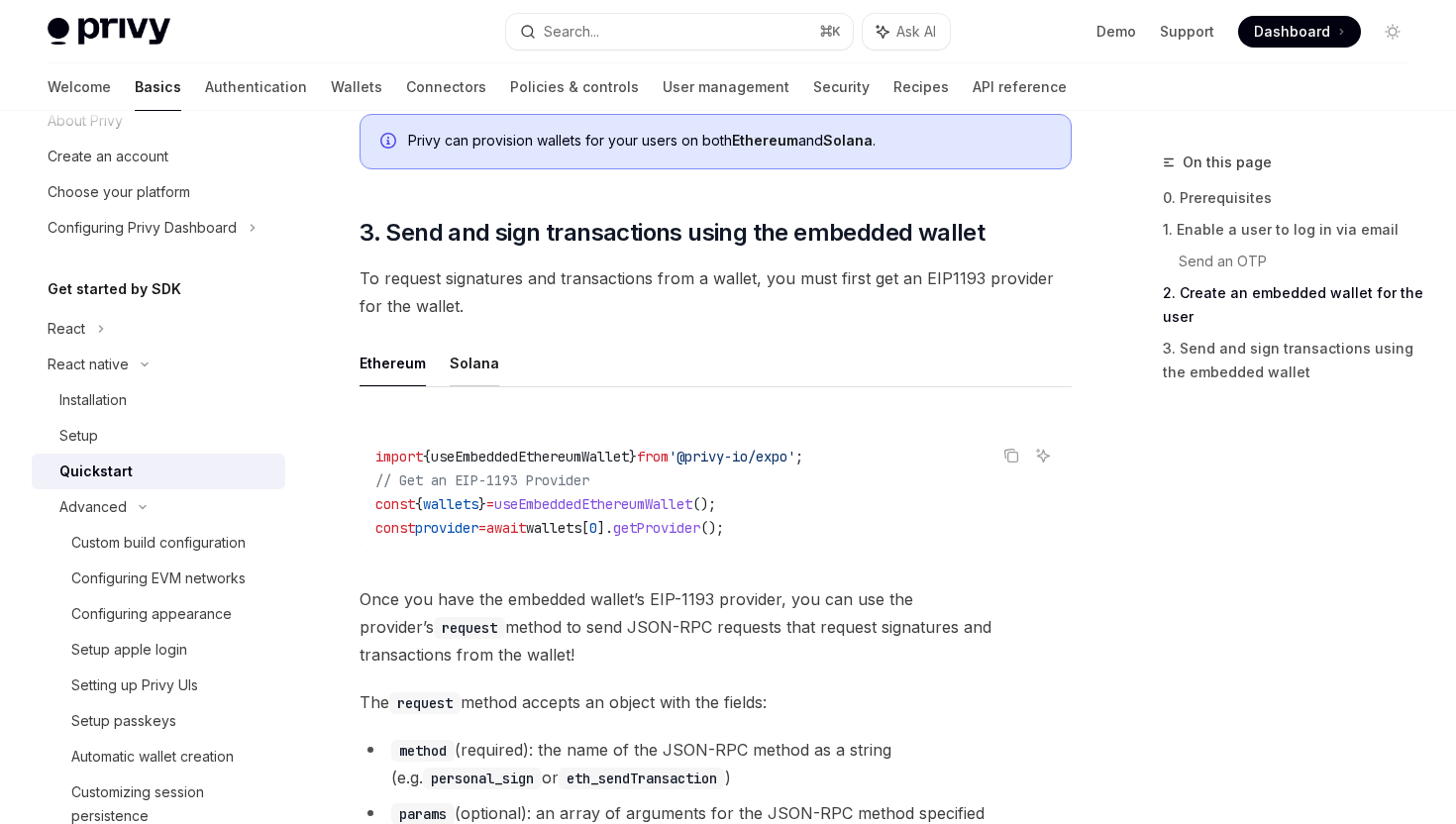 click on "Solana" at bounding box center (474, 362) 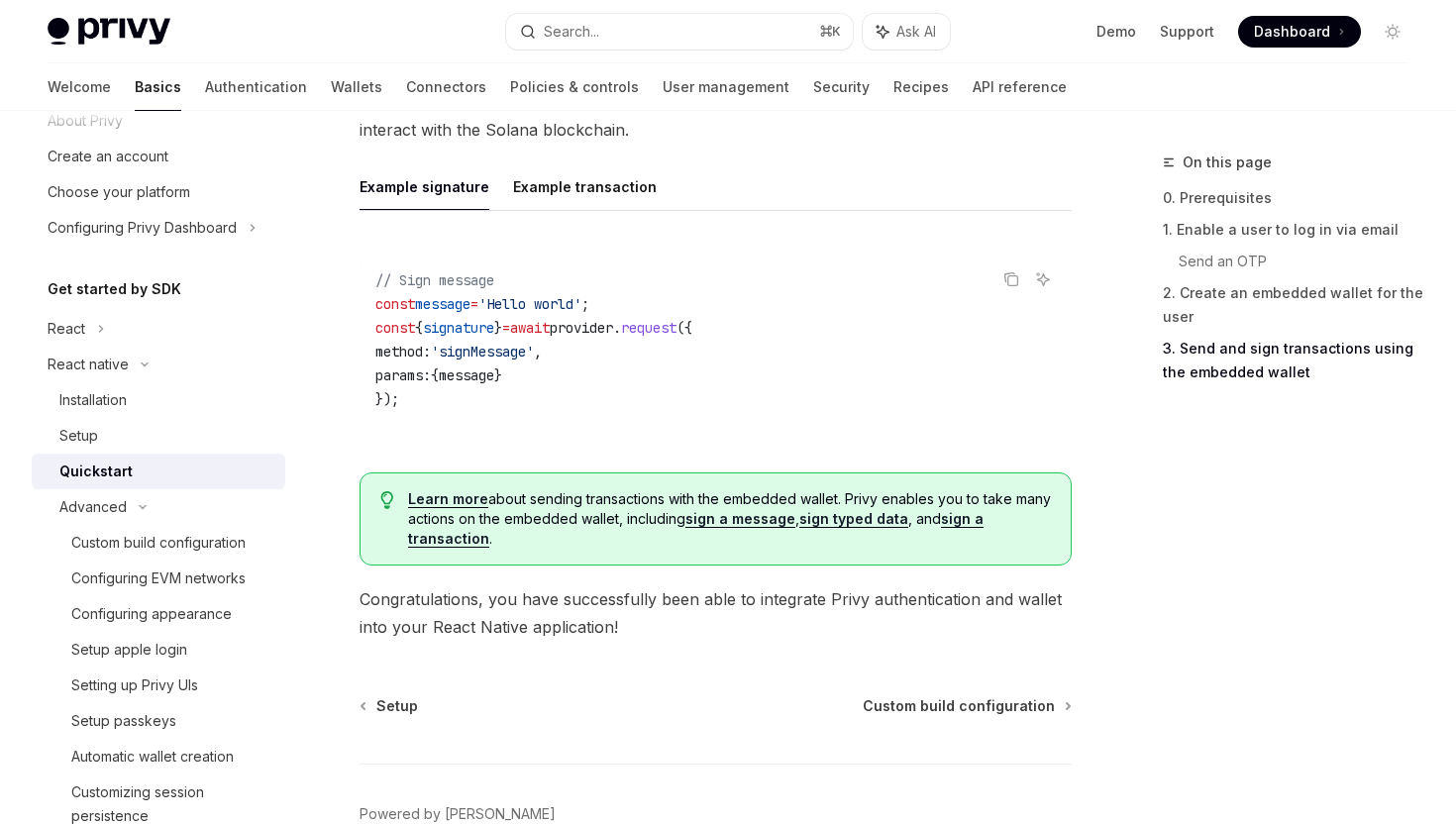 scroll, scrollTop: 2629, scrollLeft: 0, axis: vertical 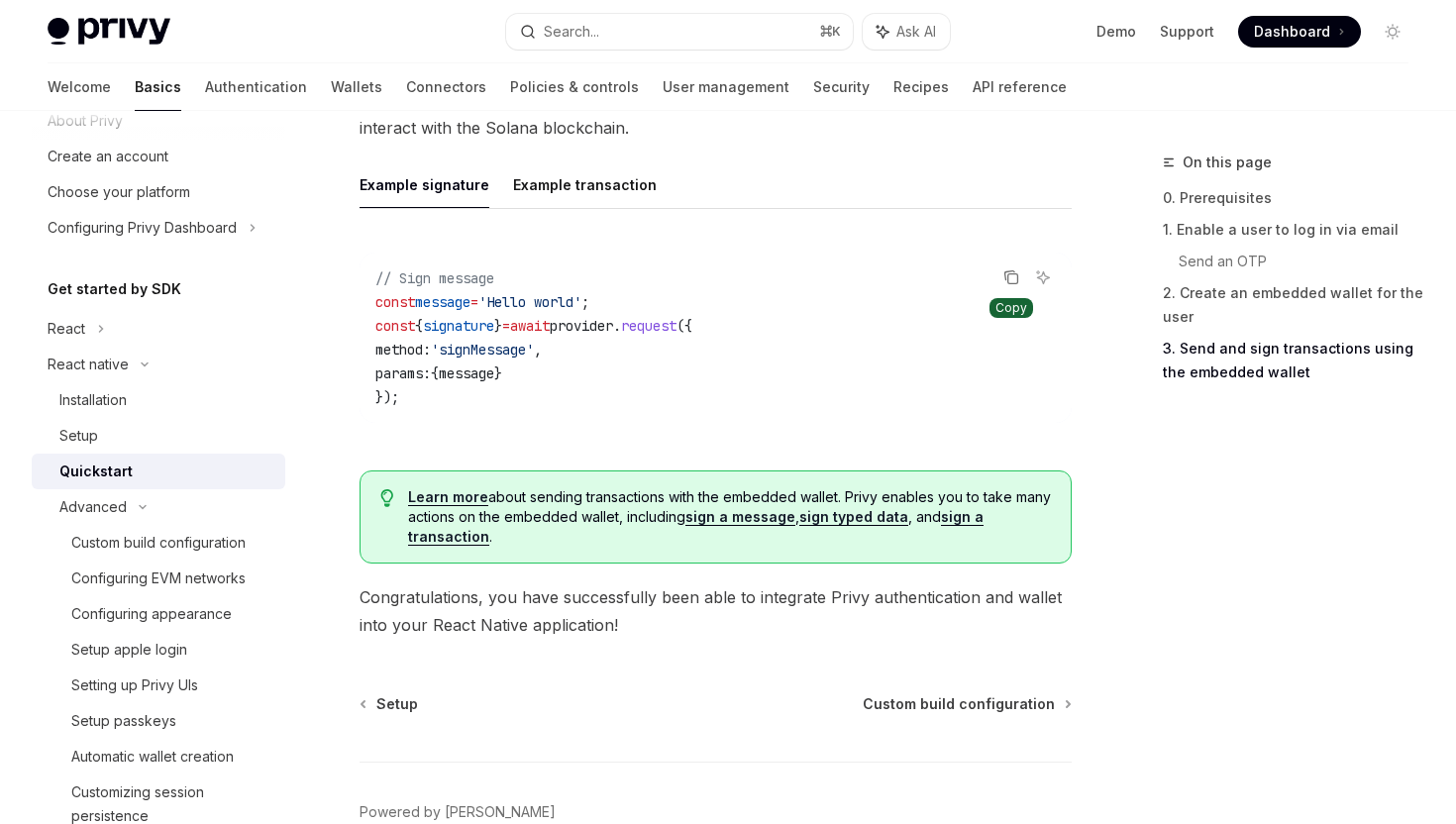 click 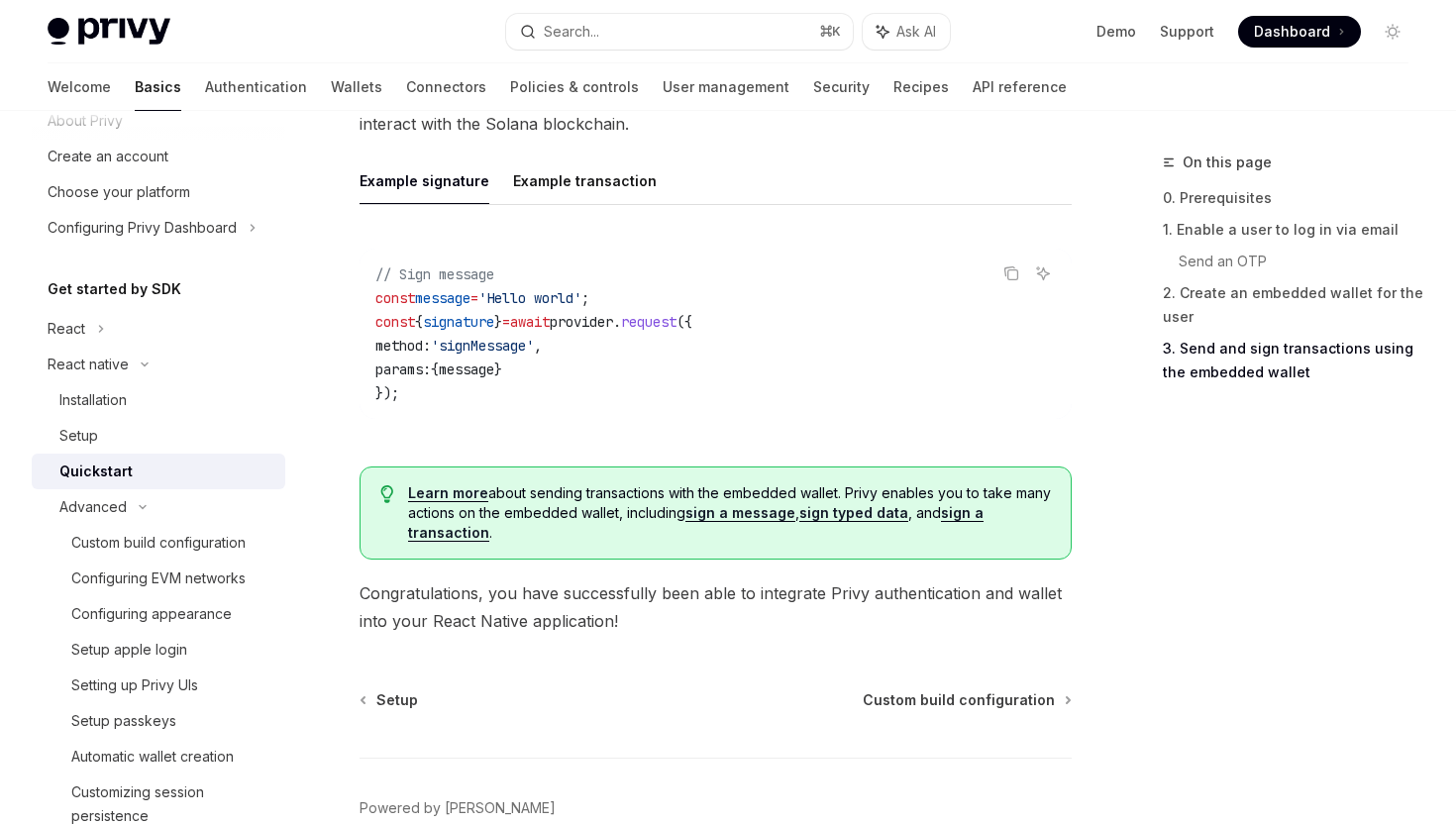 scroll, scrollTop: 2631, scrollLeft: 0, axis: vertical 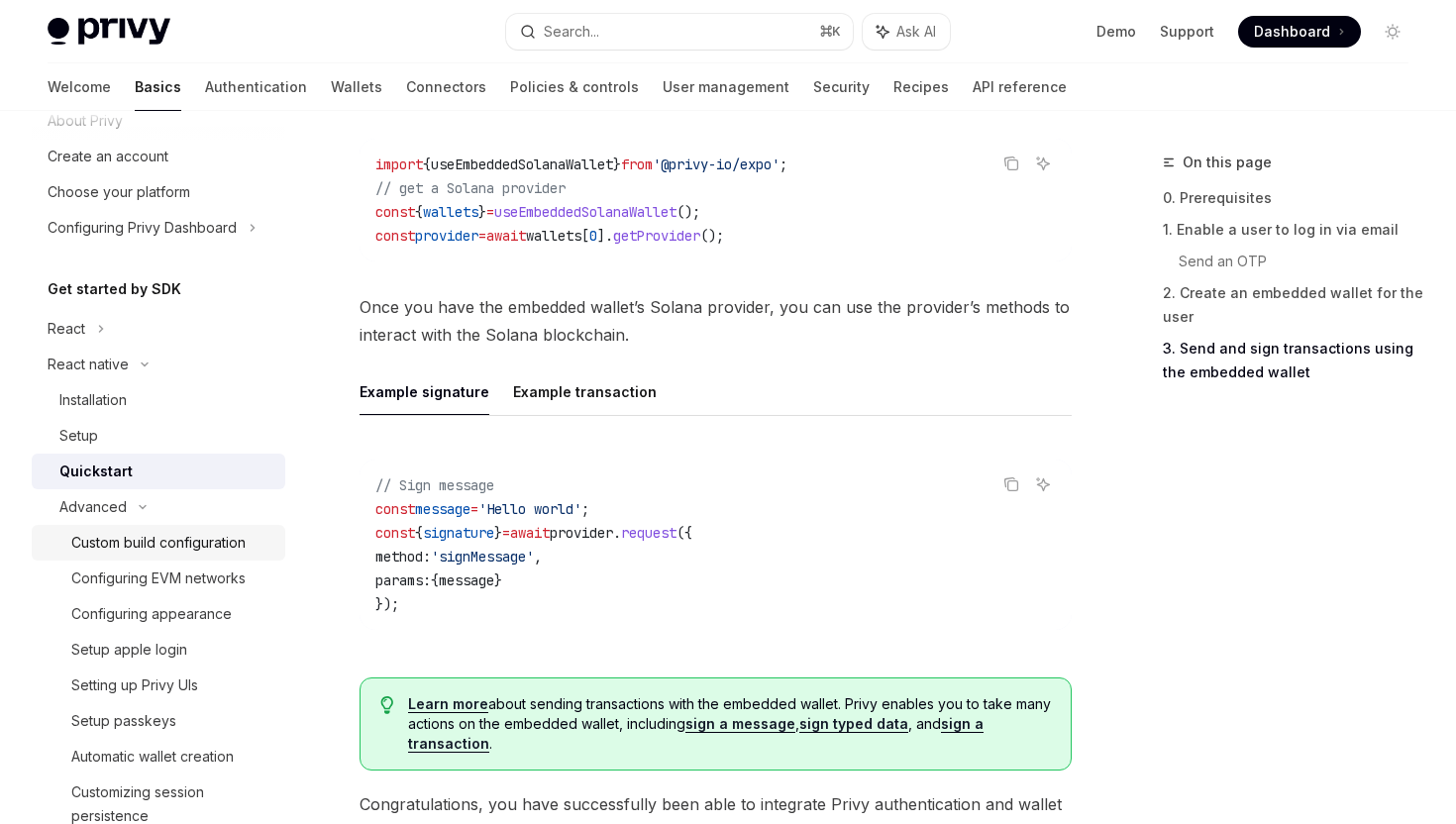 click on "Custom build configuration" at bounding box center (158, 543) 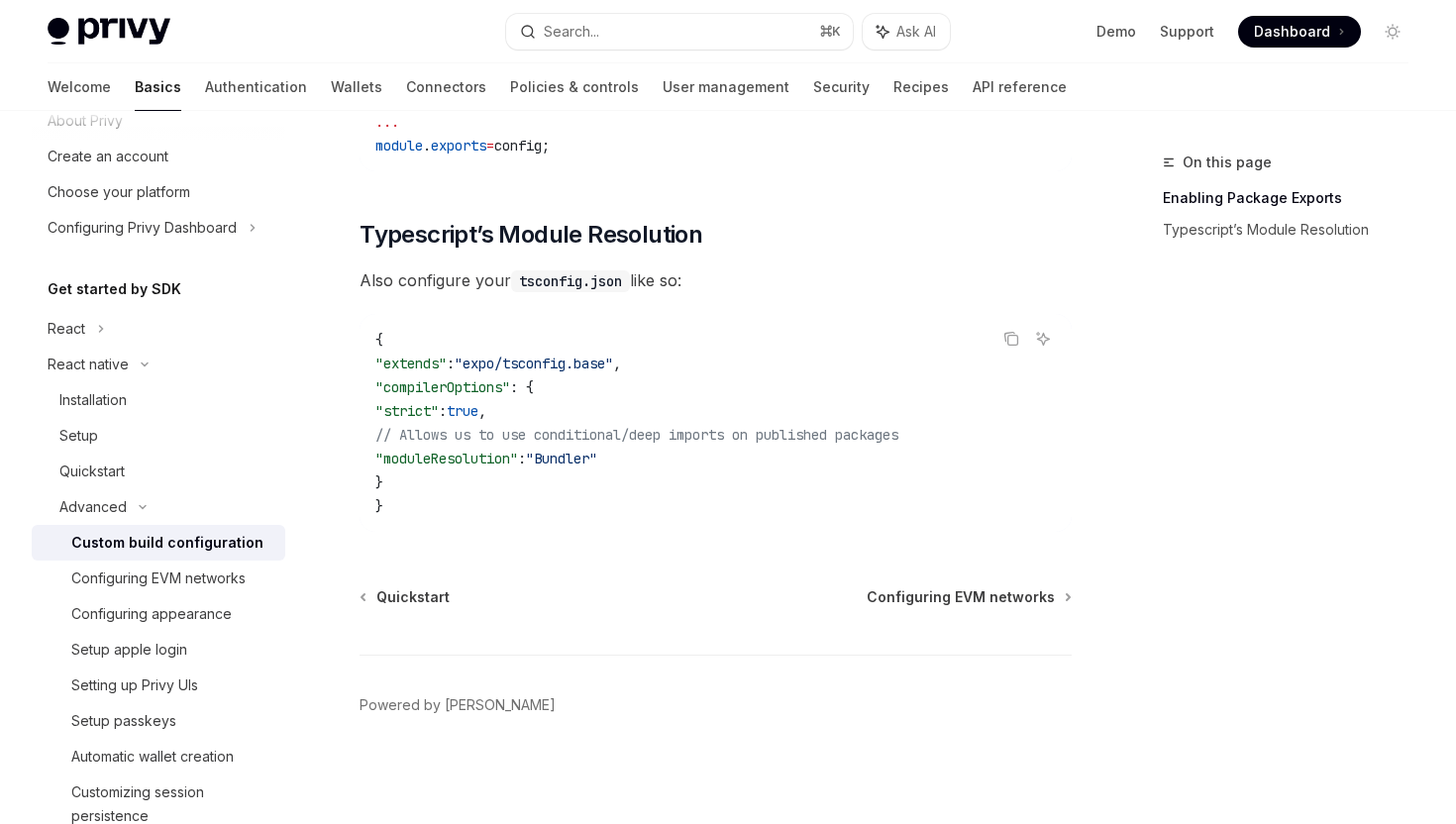 scroll, scrollTop: 1829, scrollLeft: 0, axis: vertical 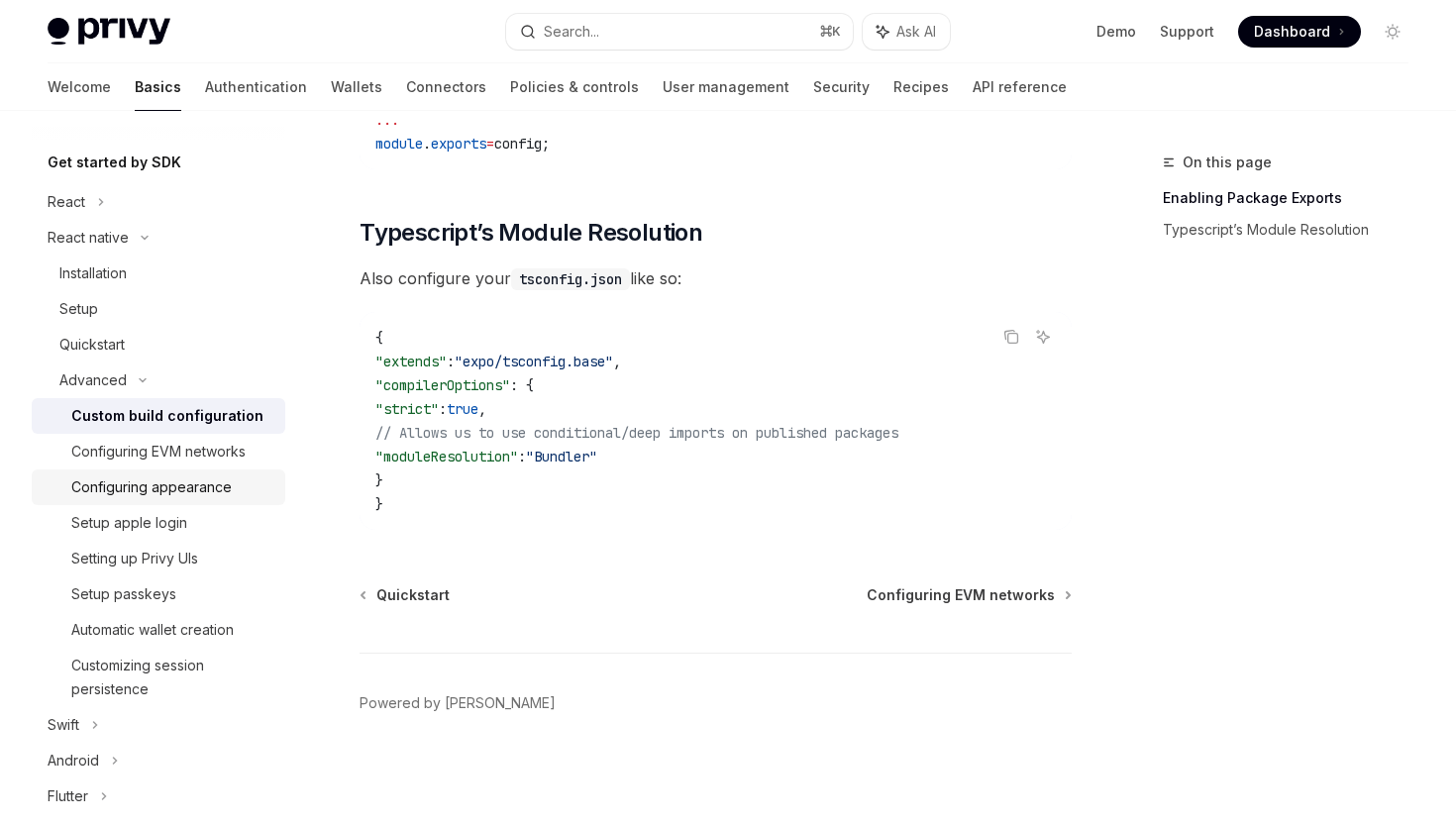 click on "Configuring appearance" at bounding box center [152, 487] 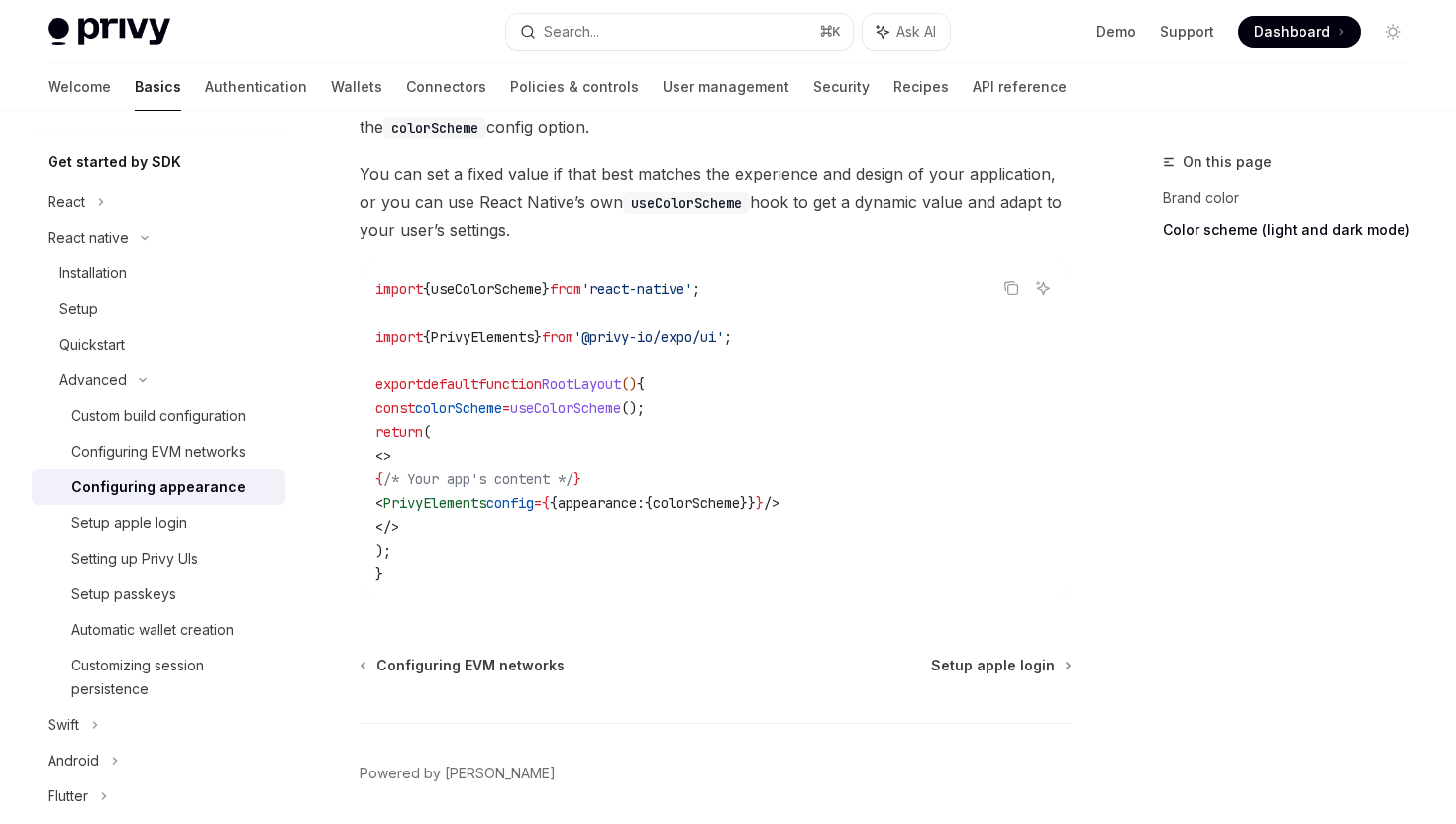 scroll, scrollTop: 896, scrollLeft: 0, axis: vertical 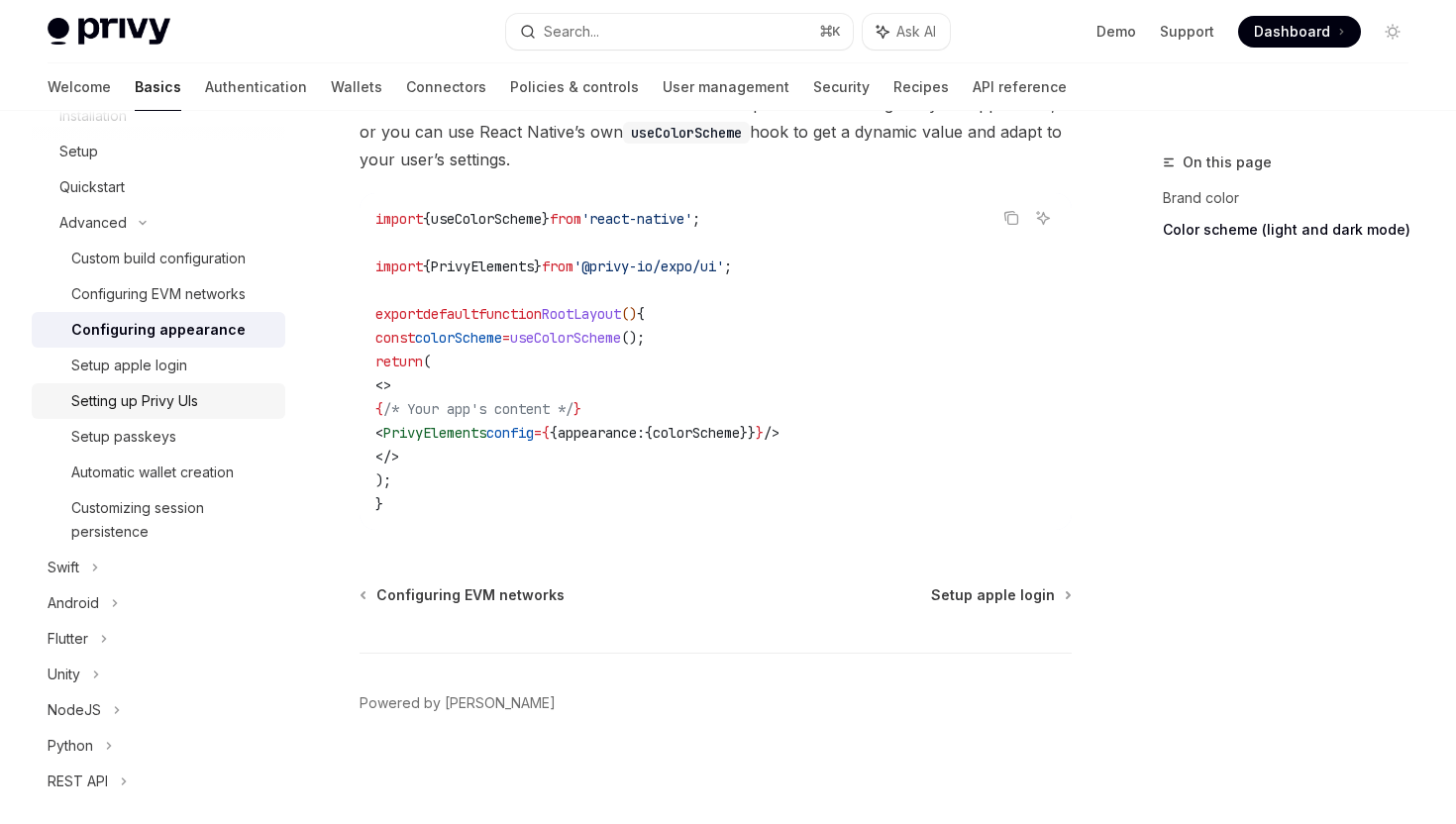 click on "Setting up Privy UIs" at bounding box center [135, 401] 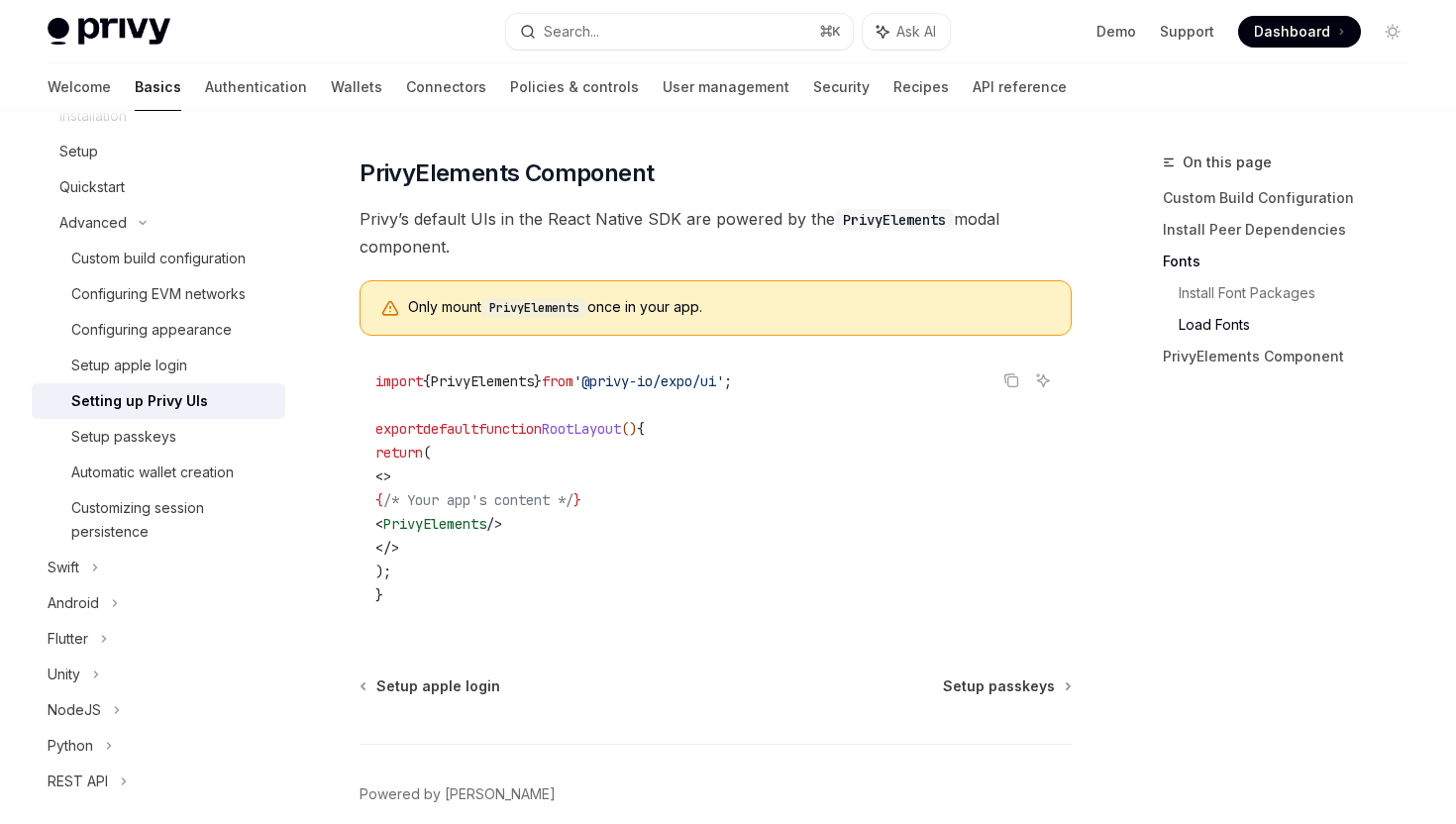 scroll, scrollTop: 1506, scrollLeft: 0, axis: vertical 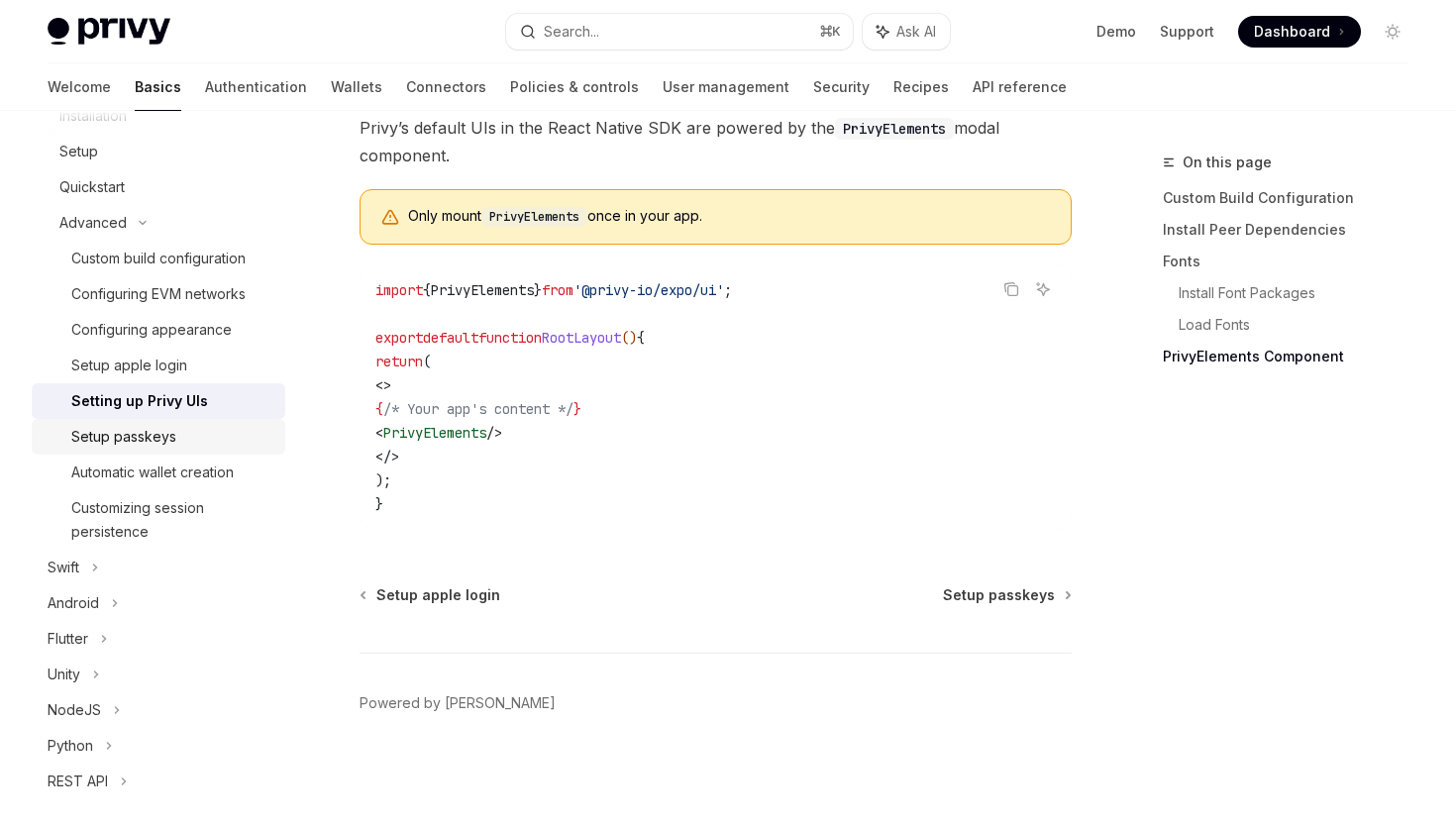 click on "Setup passkeys" at bounding box center (172, 437) 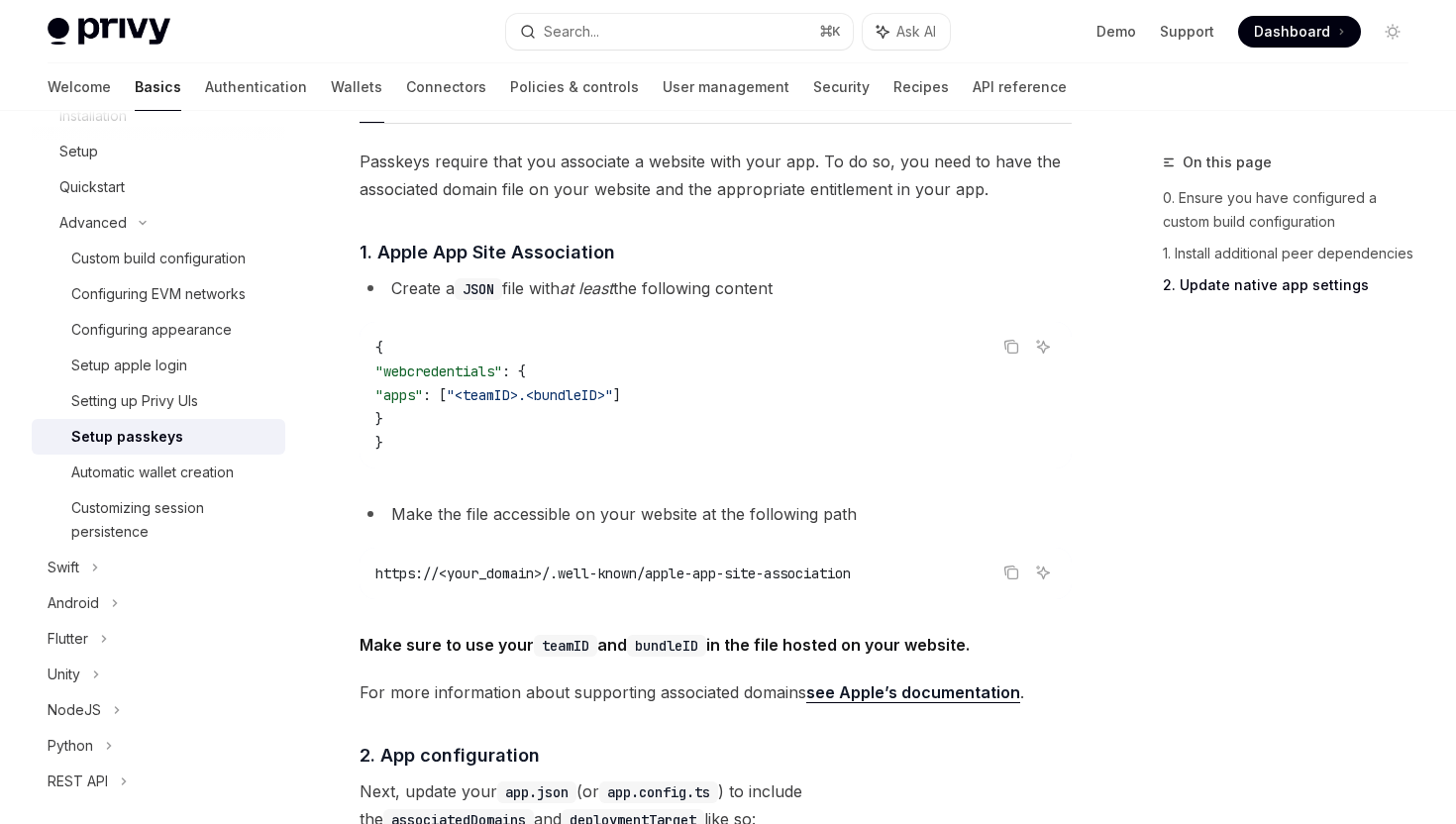 scroll, scrollTop: 672, scrollLeft: 0, axis: vertical 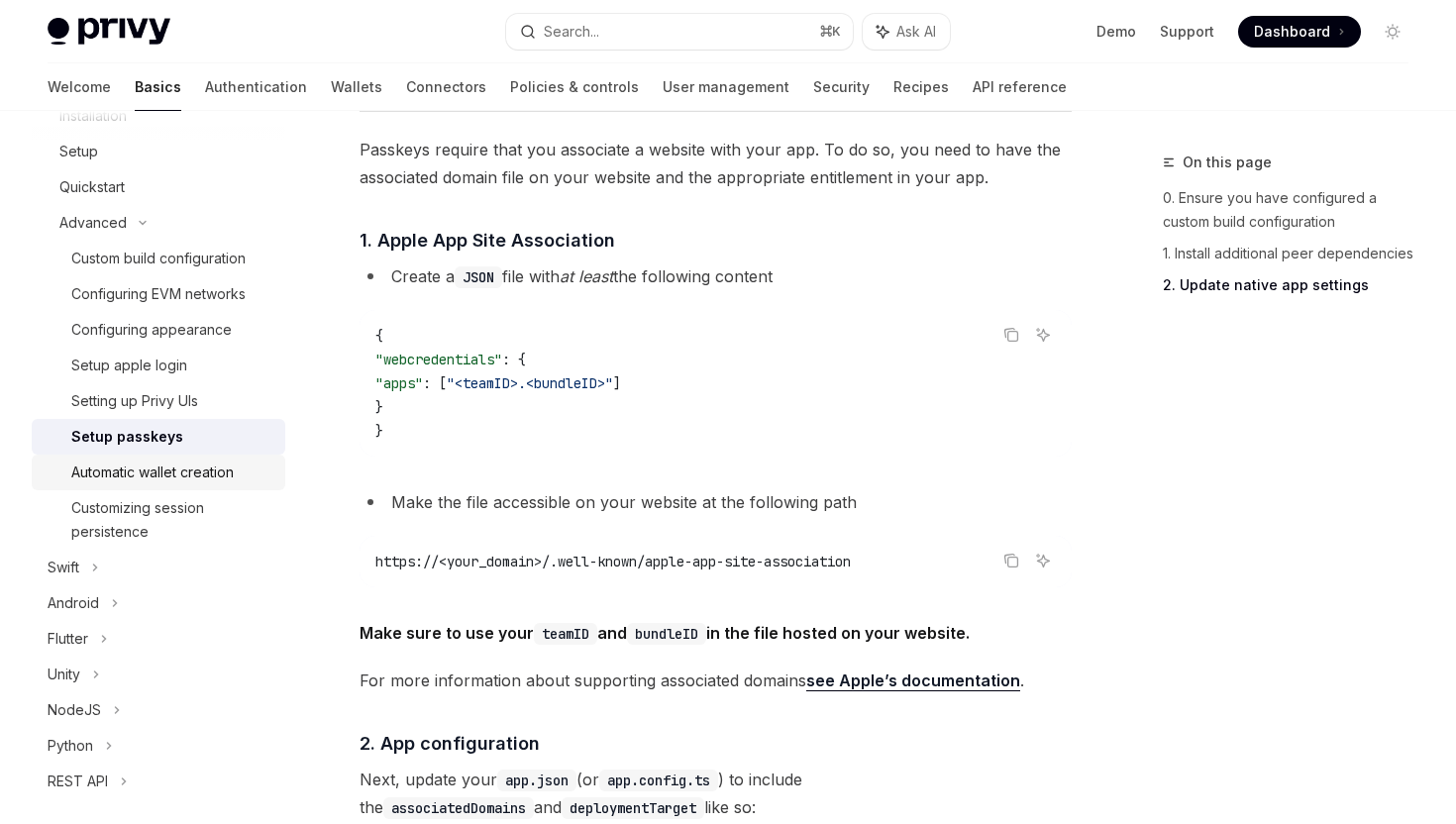 click on "Automatic wallet creation" at bounding box center [153, 472] 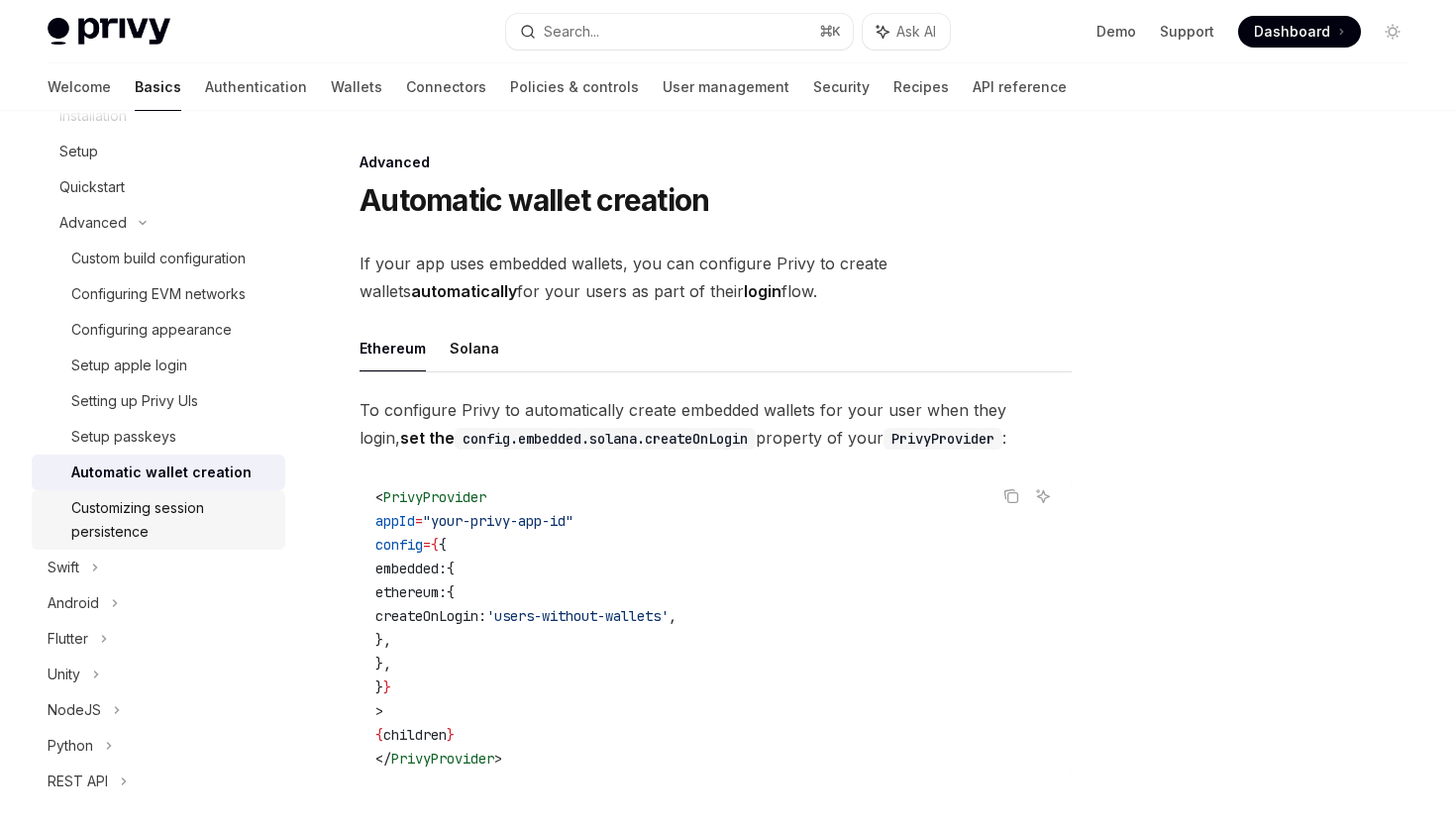 click on "Customizing session persistence" at bounding box center (172, 520) 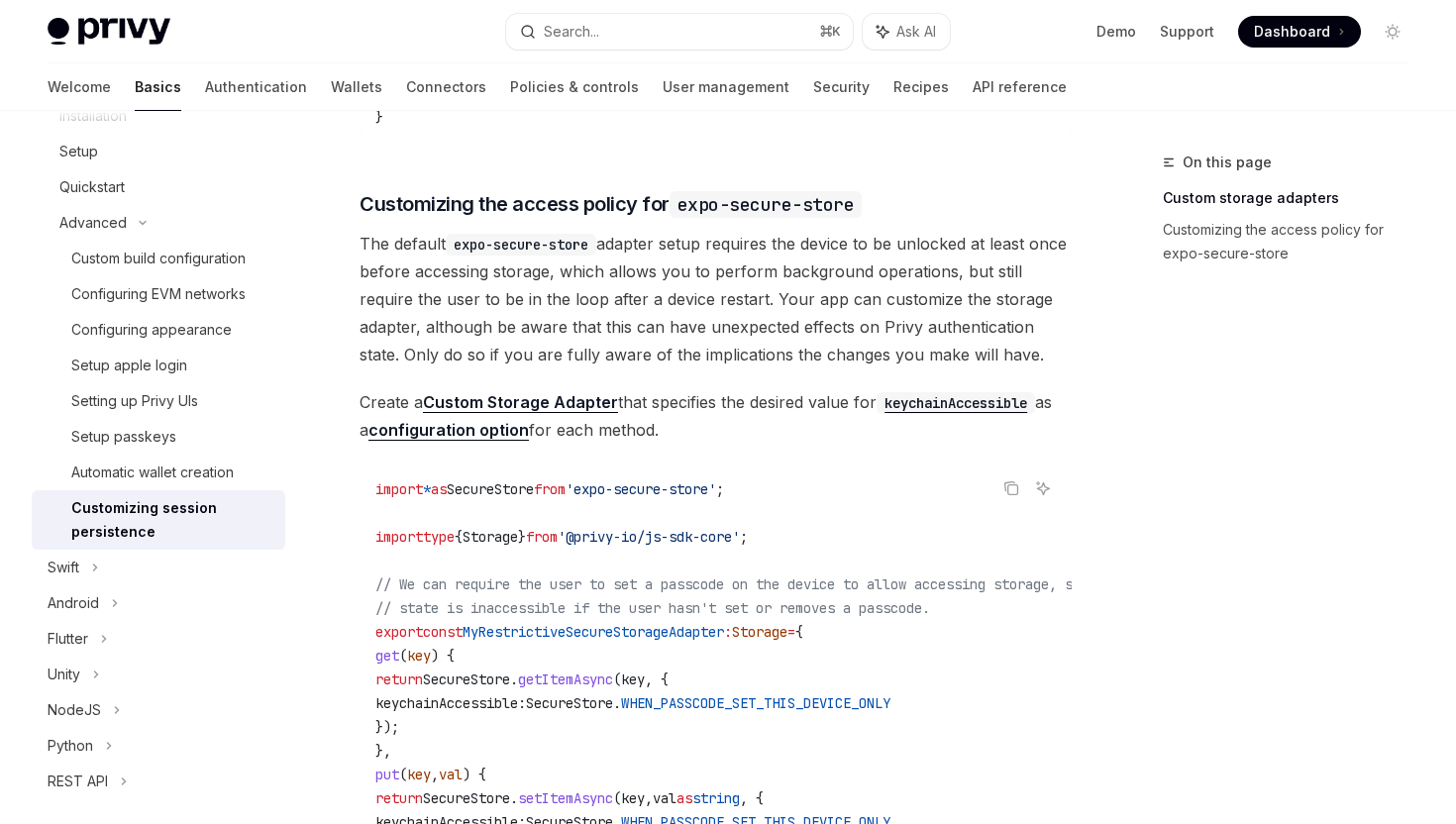 scroll, scrollTop: 860, scrollLeft: 0, axis: vertical 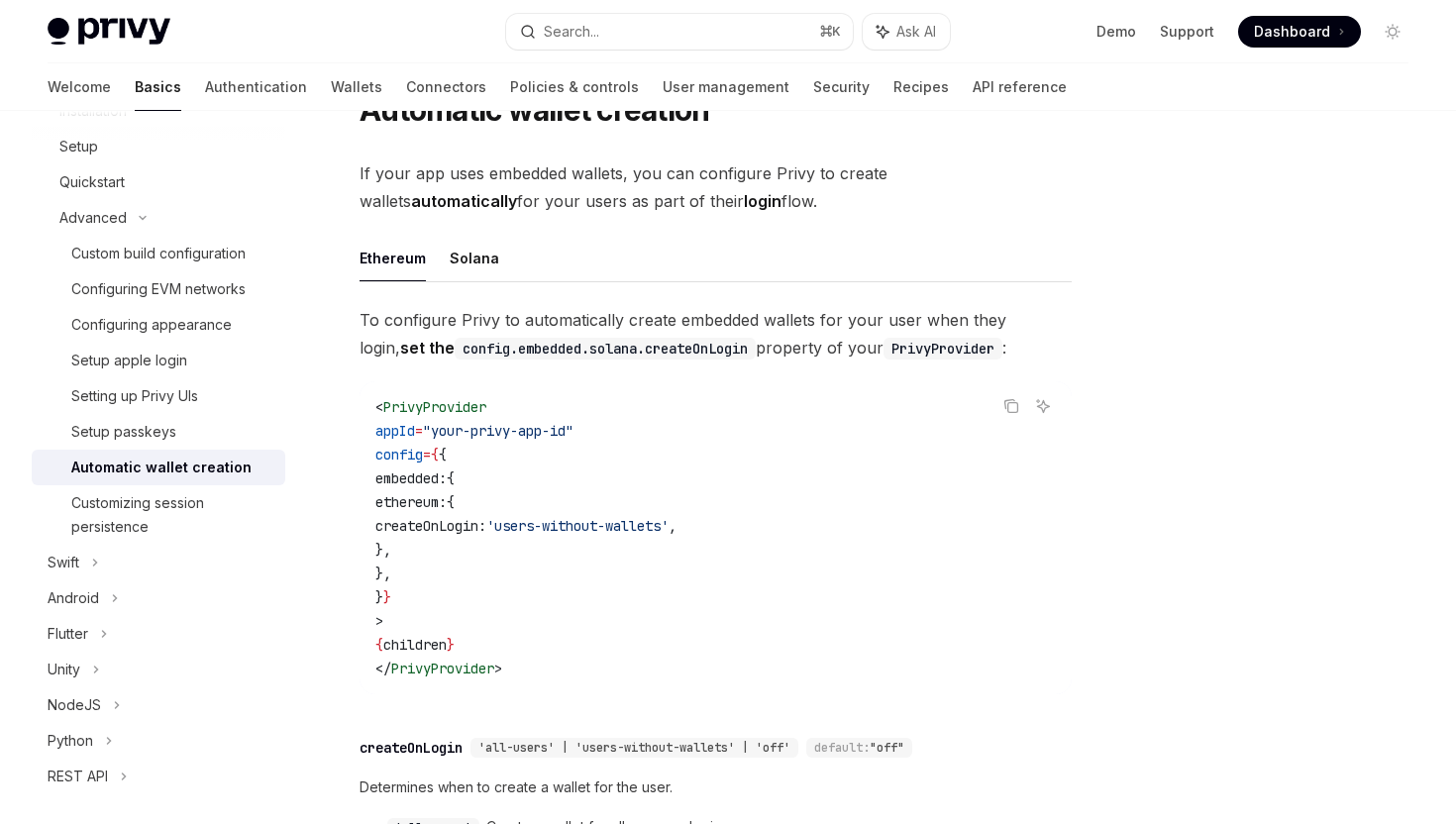 click on "Solana" at bounding box center (474, 258) 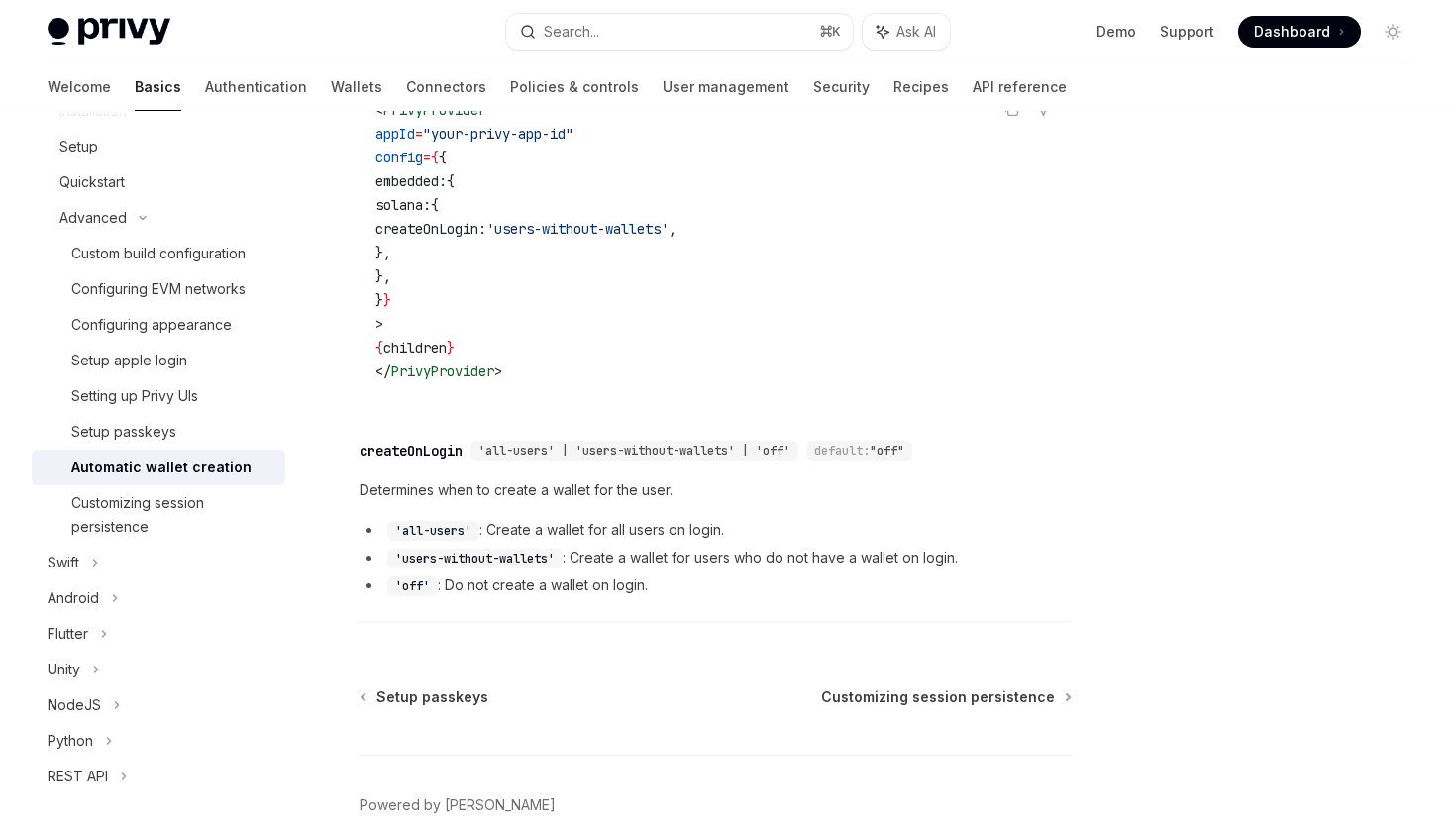 scroll, scrollTop: 392, scrollLeft: 0, axis: vertical 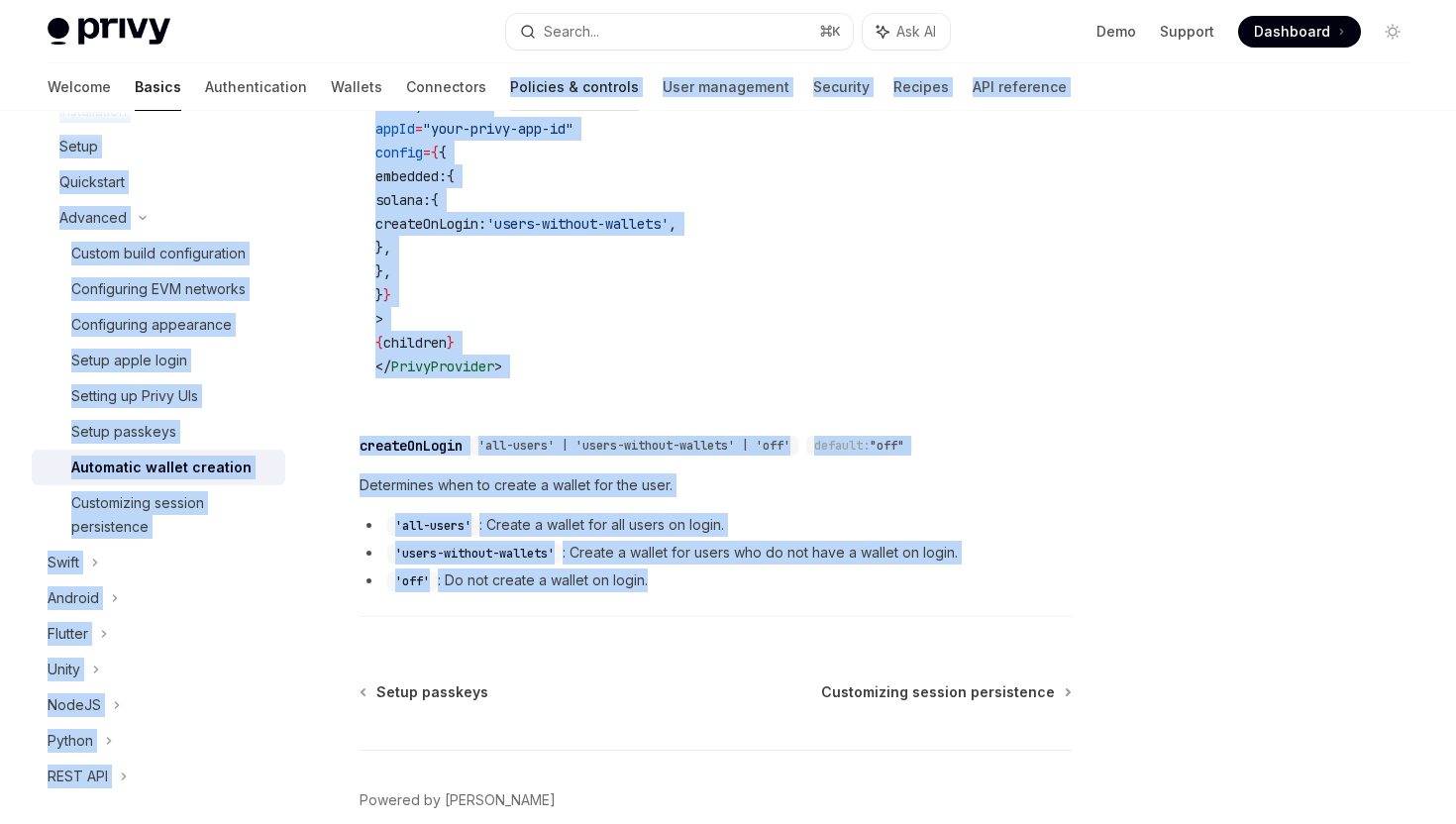 drag, startPoint x: 661, startPoint y: 572, endPoint x: 412, endPoint y: 70, distance: 560.3615 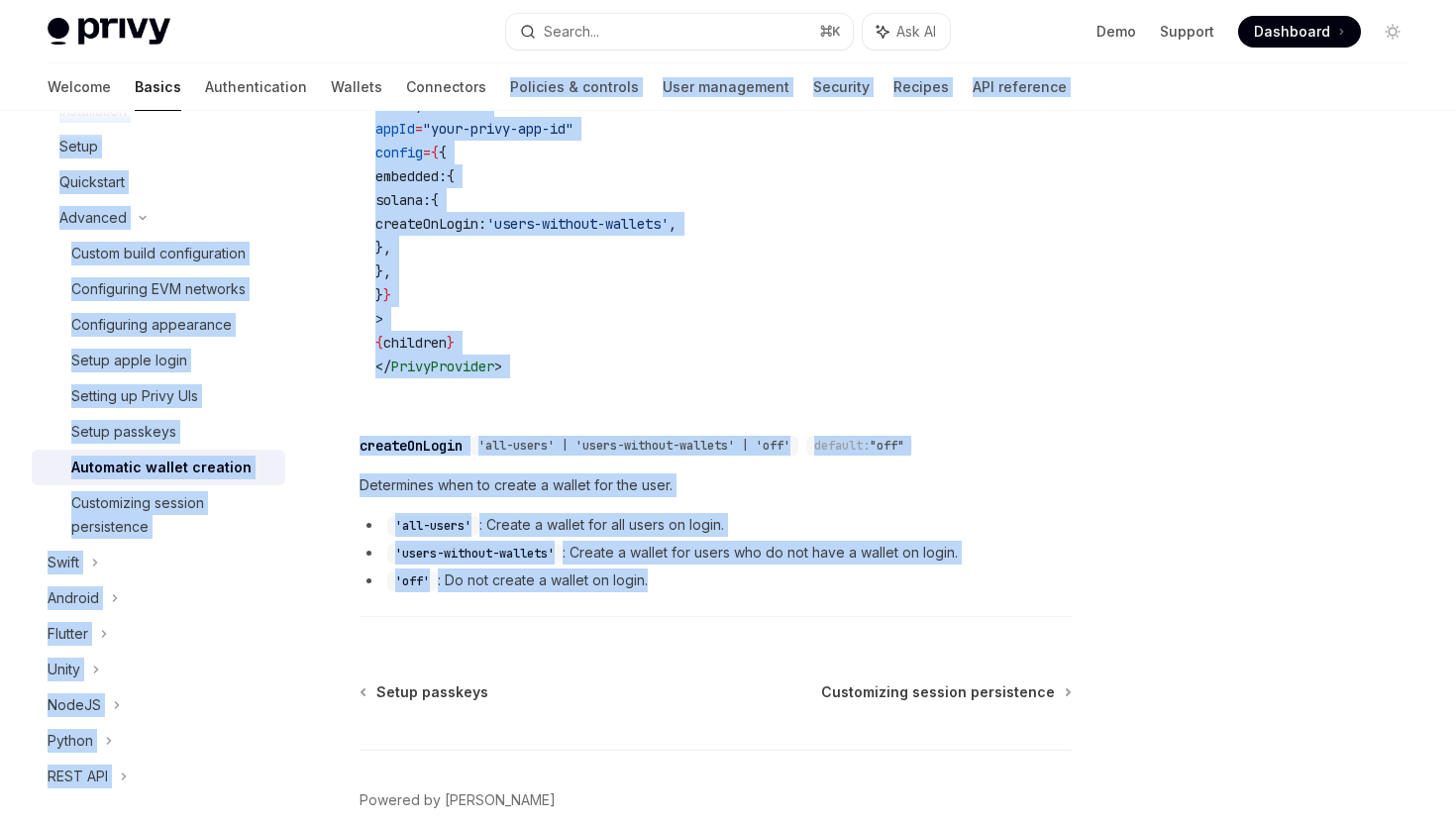 click on "< PrivyProvider
appId = "your-privy-app-id"
config = { {
embedded:  {
solana:  {
createOnLogin:  'users-without-wallets' ,
},
},
} }
>
{ children }
</ PrivyProvider >" at bounding box center [715, 236] 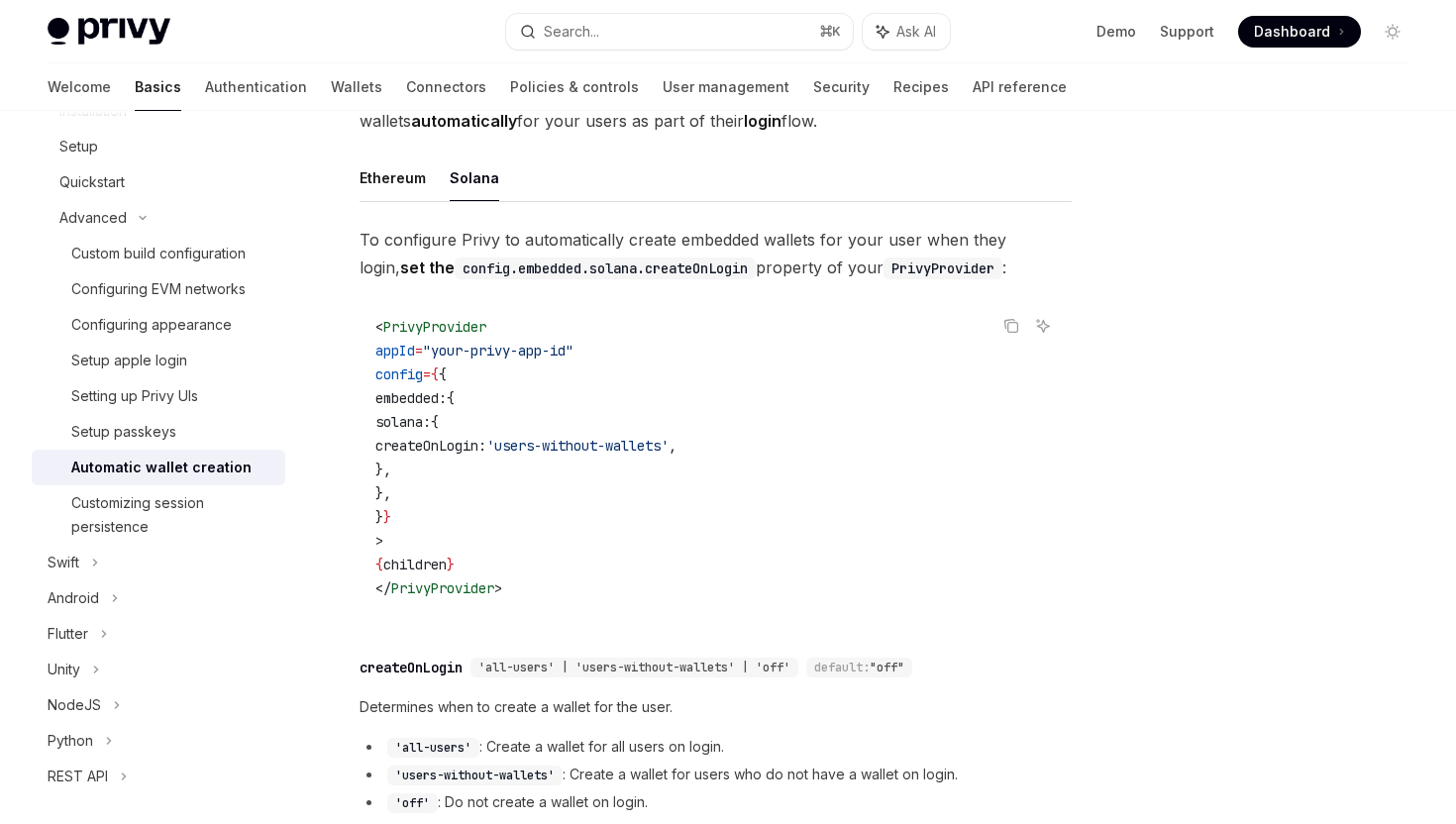 scroll, scrollTop: 162, scrollLeft: 0, axis: vertical 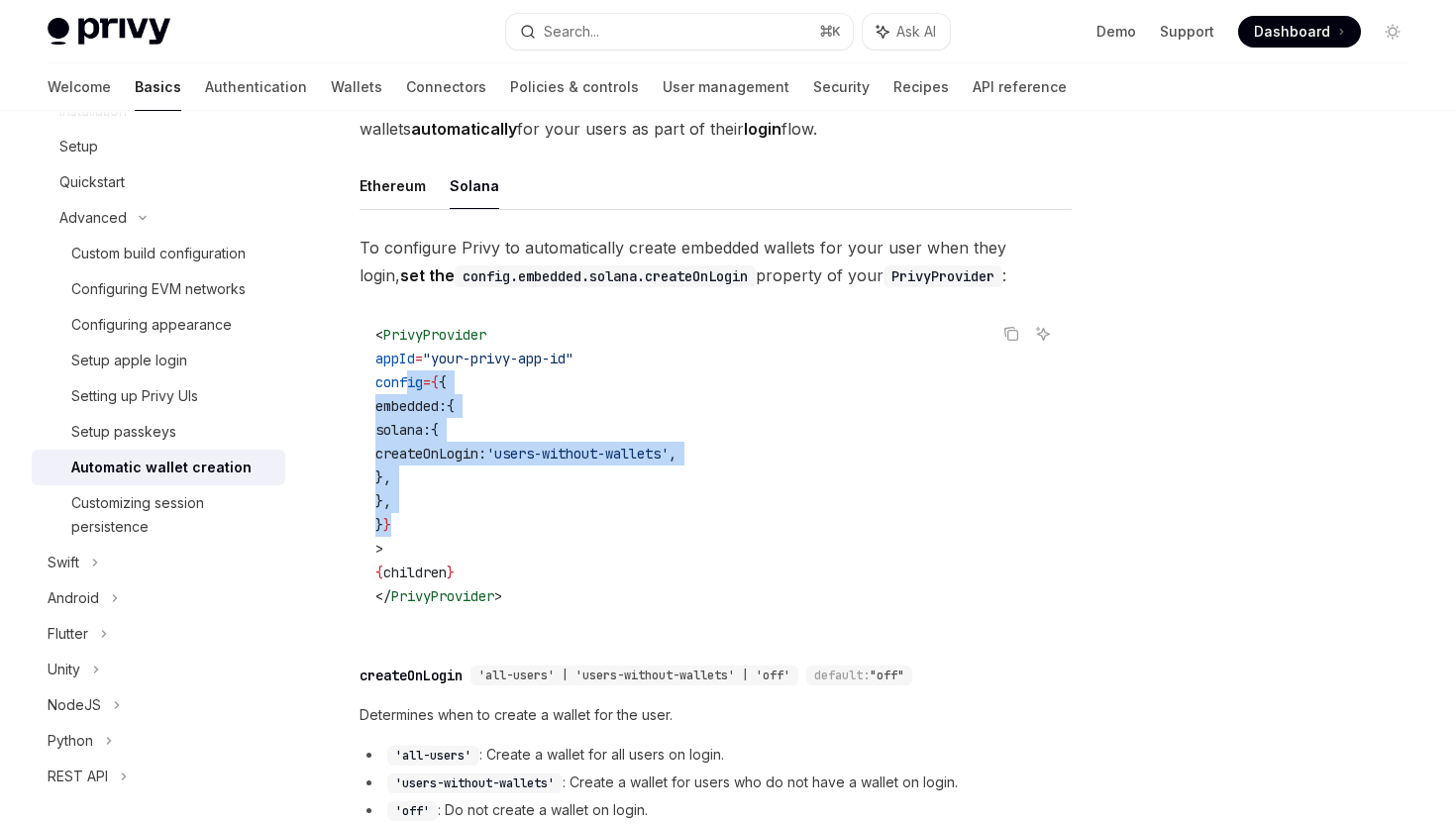 drag, startPoint x: 410, startPoint y: 385, endPoint x: 431, endPoint y: 516, distance: 132.67253 